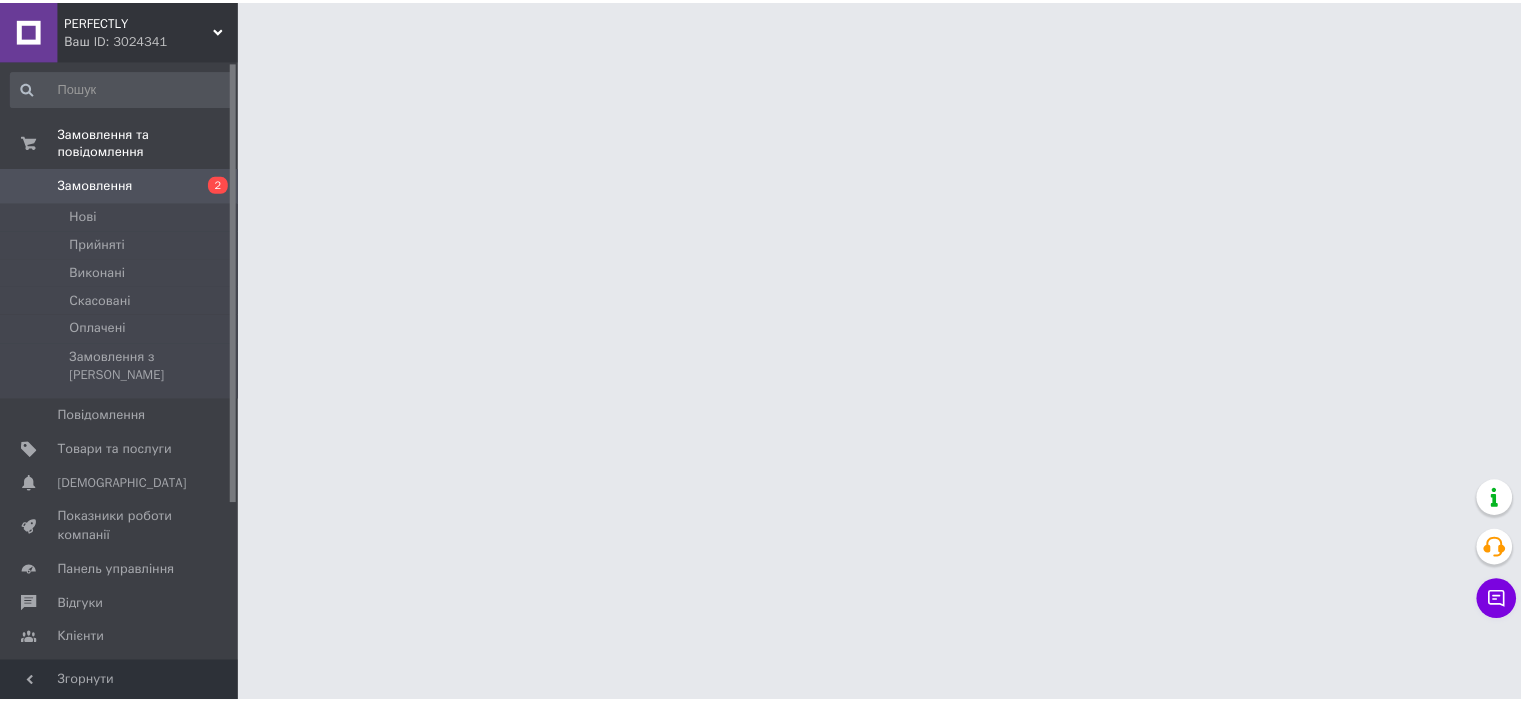 scroll, scrollTop: 0, scrollLeft: 0, axis: both 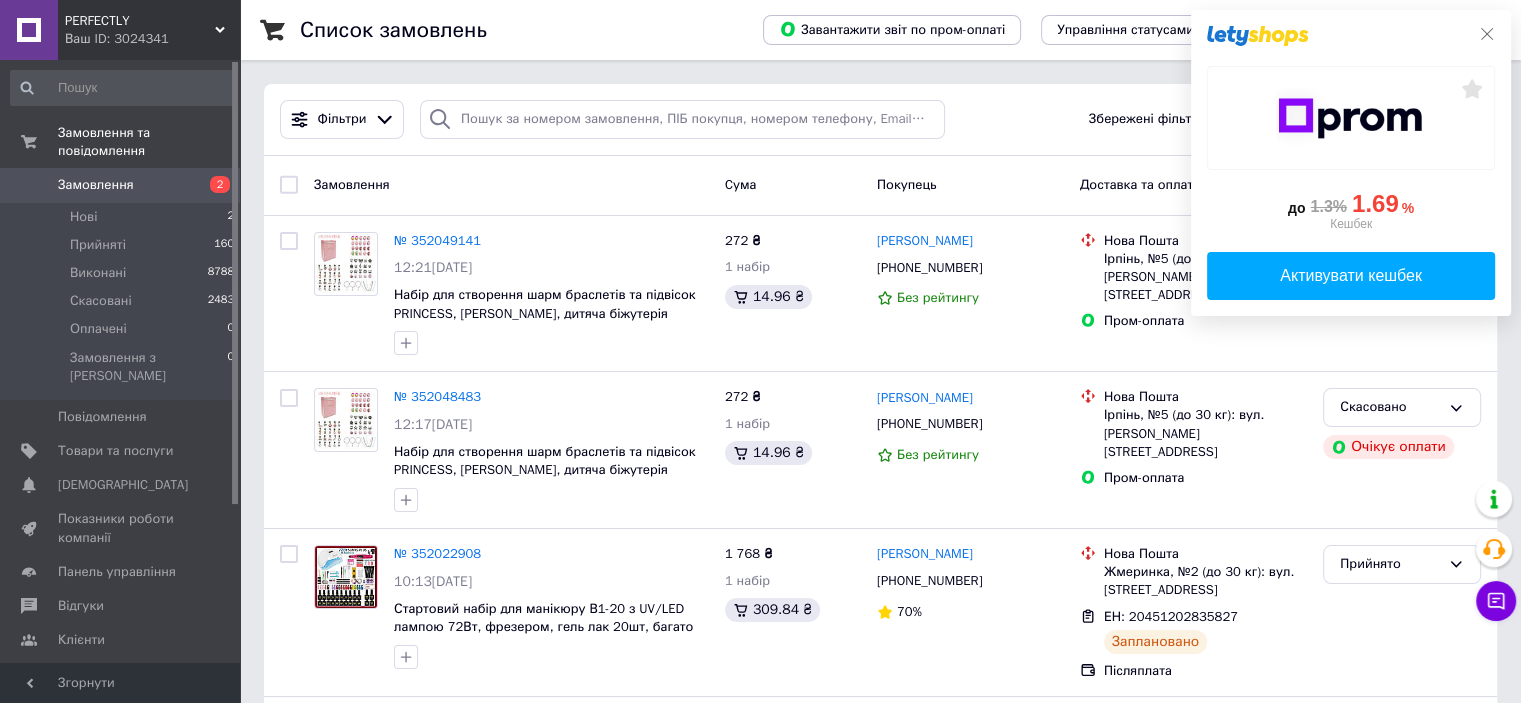click 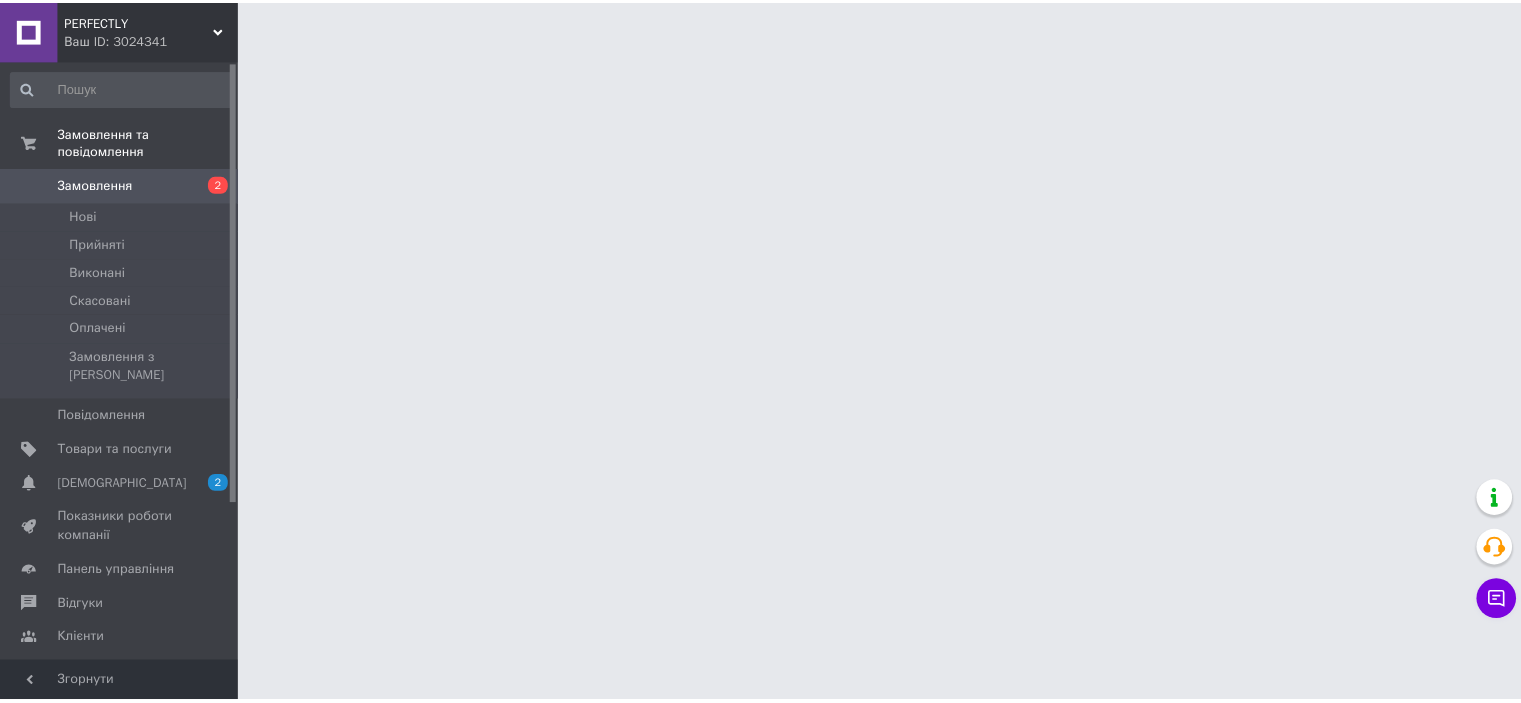 scroll, scrollTop: 0, scrollLeft: 0, axis: both 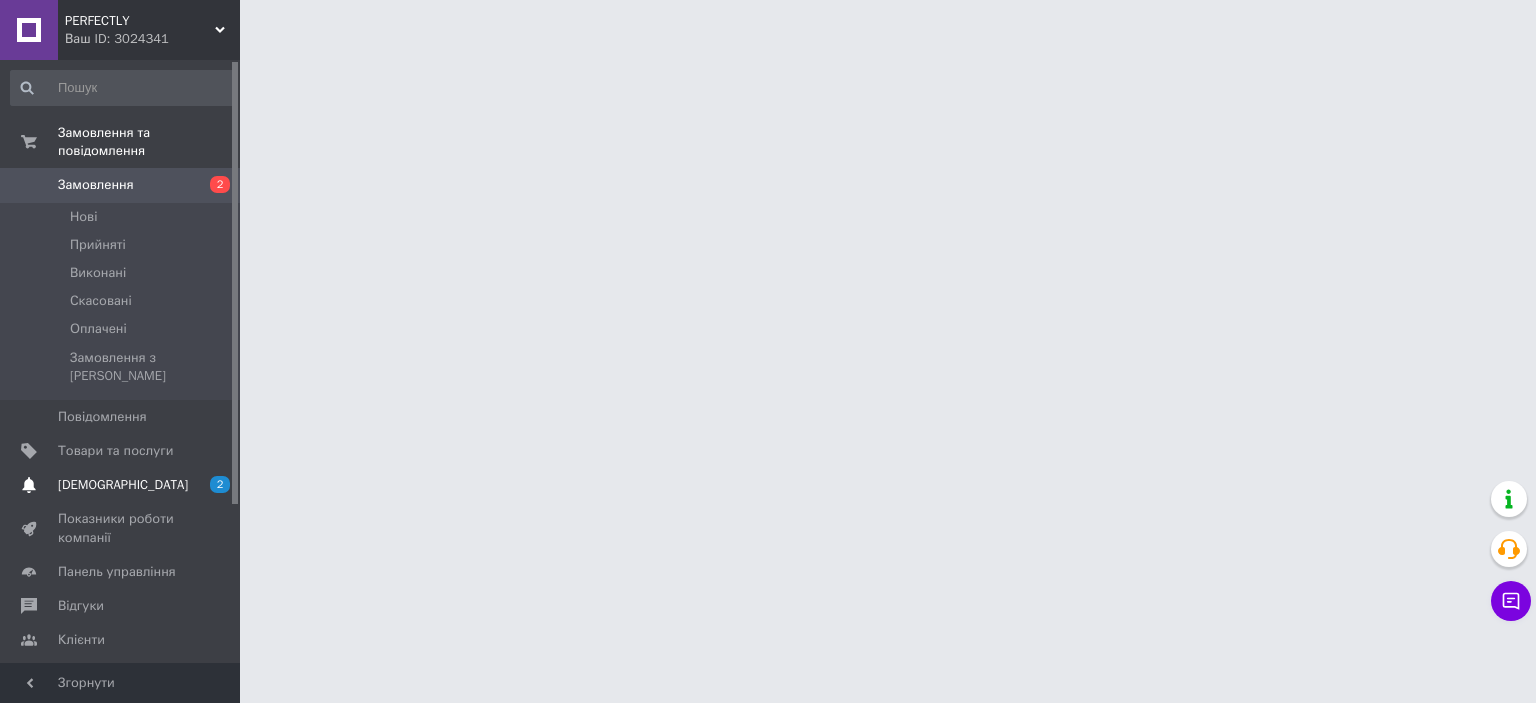 click on "[DEMOGRAPHIC_DATA]" at bounding box center (123, 485) 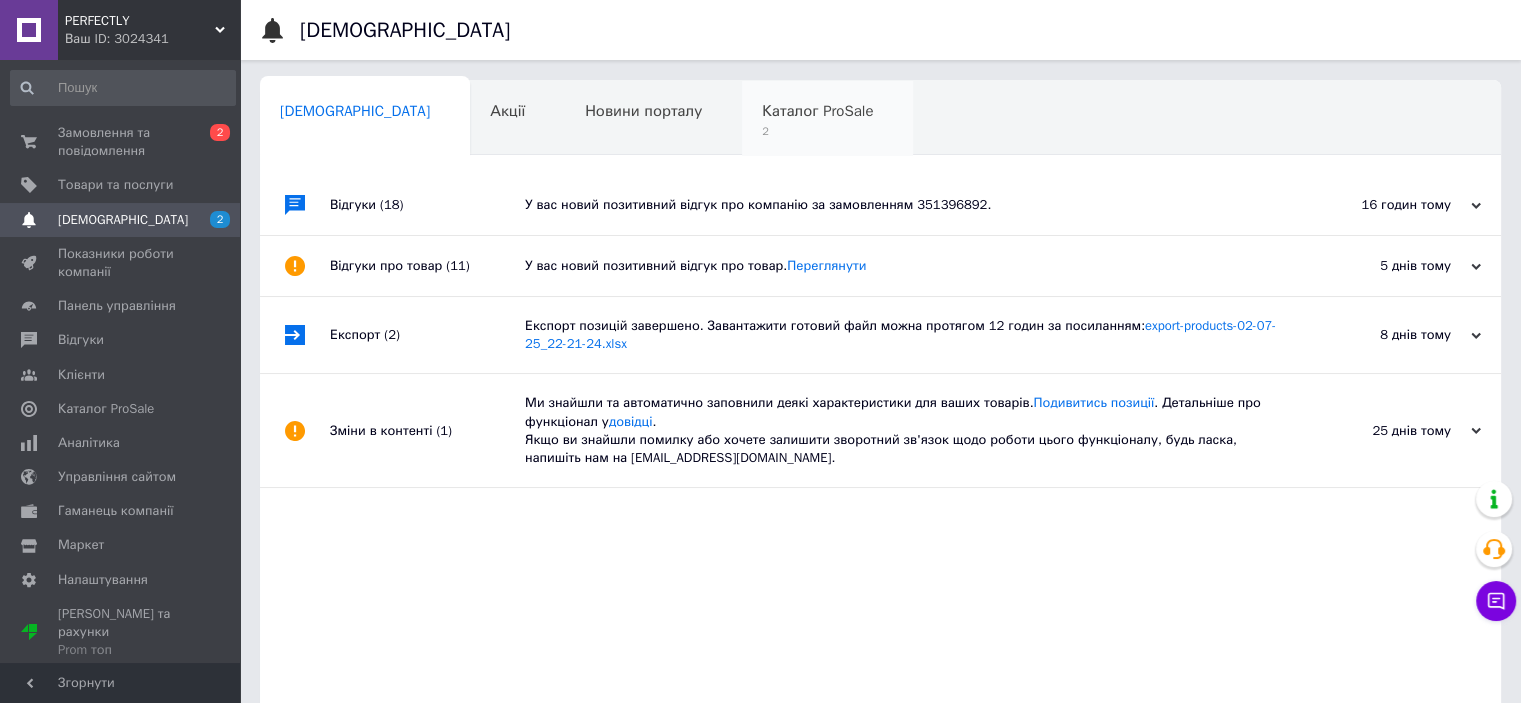 click on "Каталог ProSale" at bounding box center [817, 111] 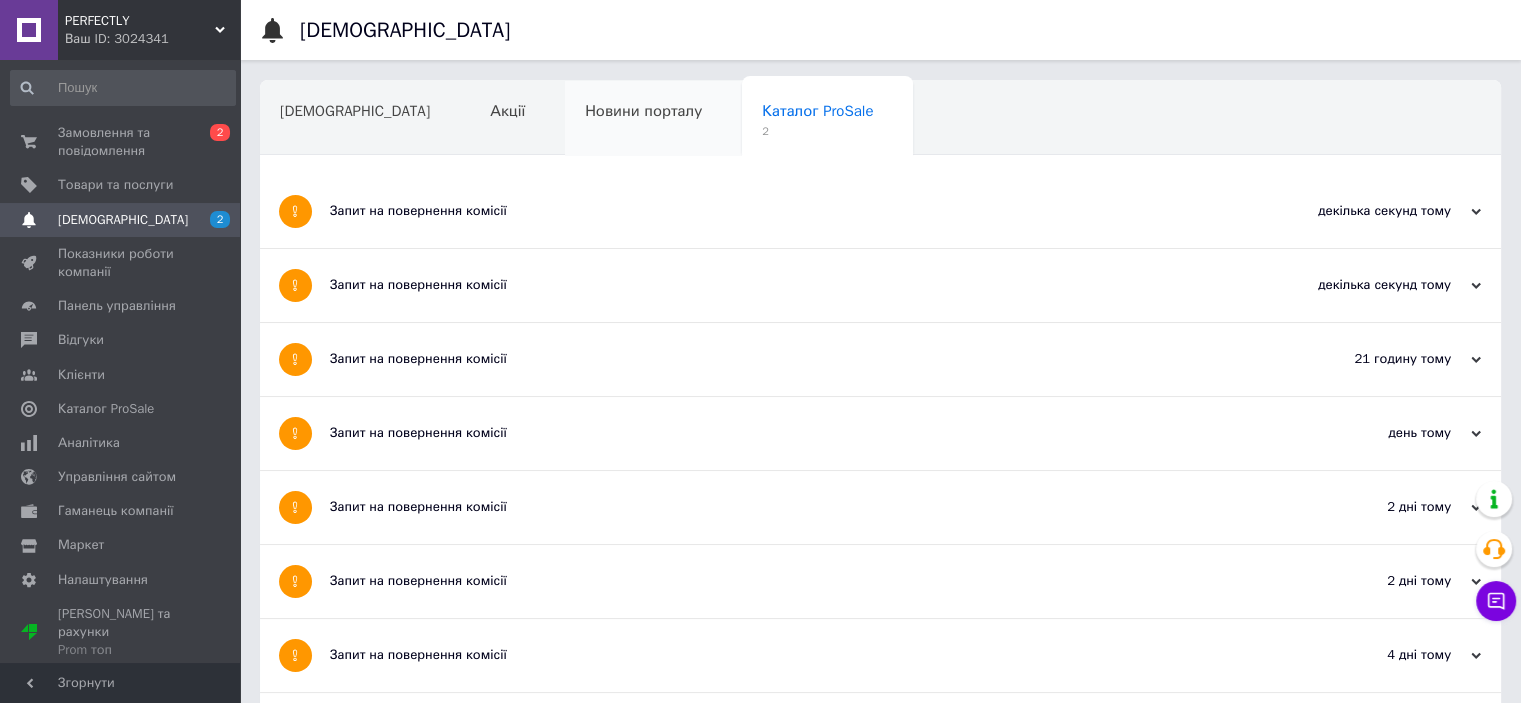 click on "Новини порталу" at bounding box center [643, 111] 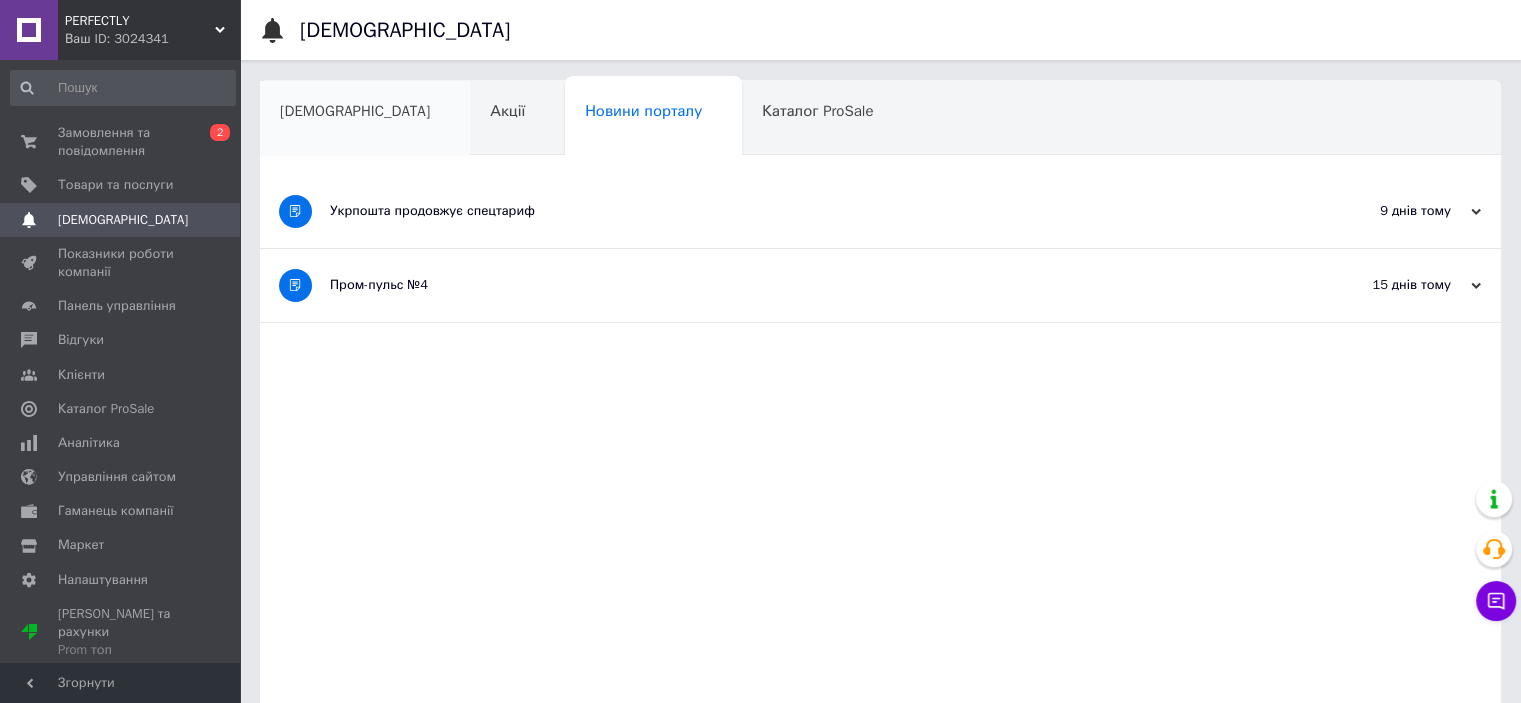 click on "[DEMOGRAPHIC_DATA]" at bounding box center [355, 111] 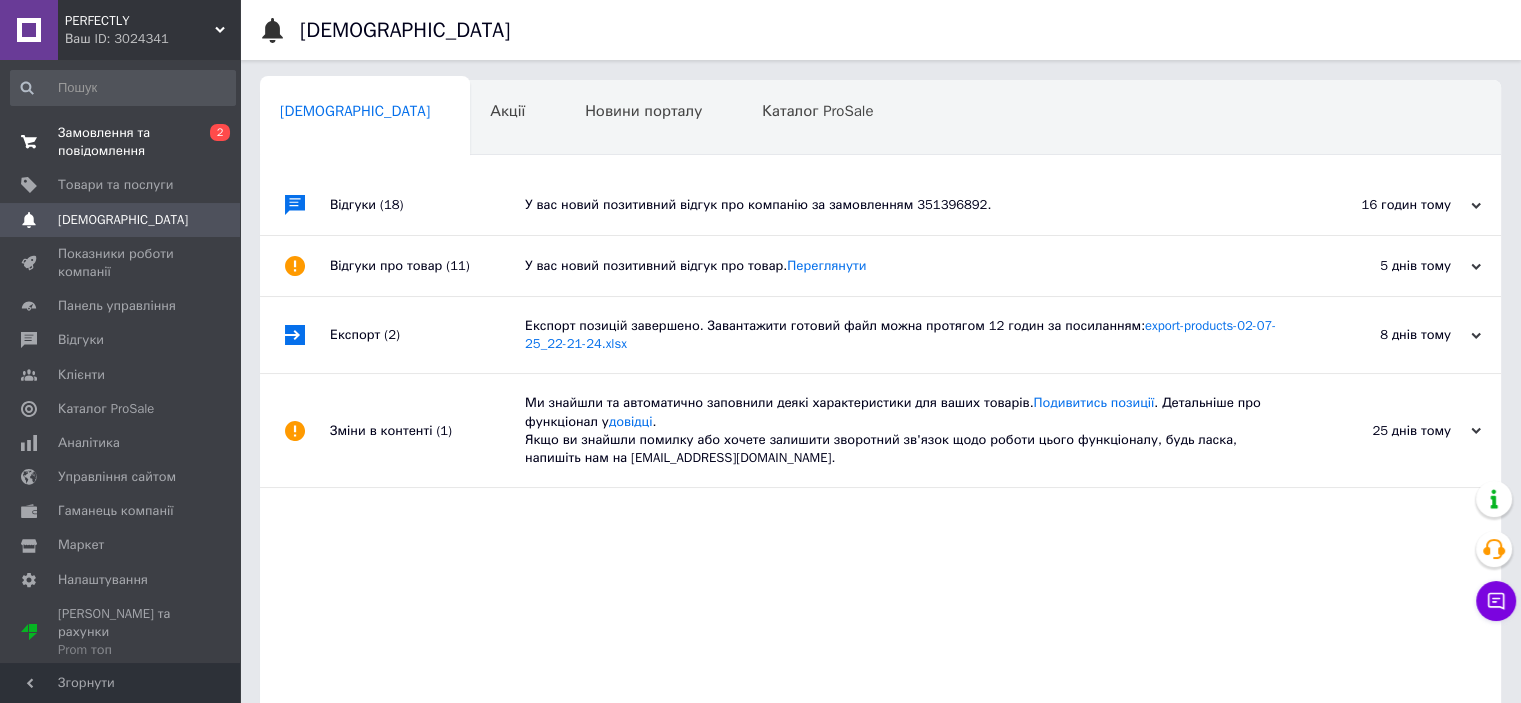 click on "Замовлення та повідомлення" at bounding box center (121, 142) 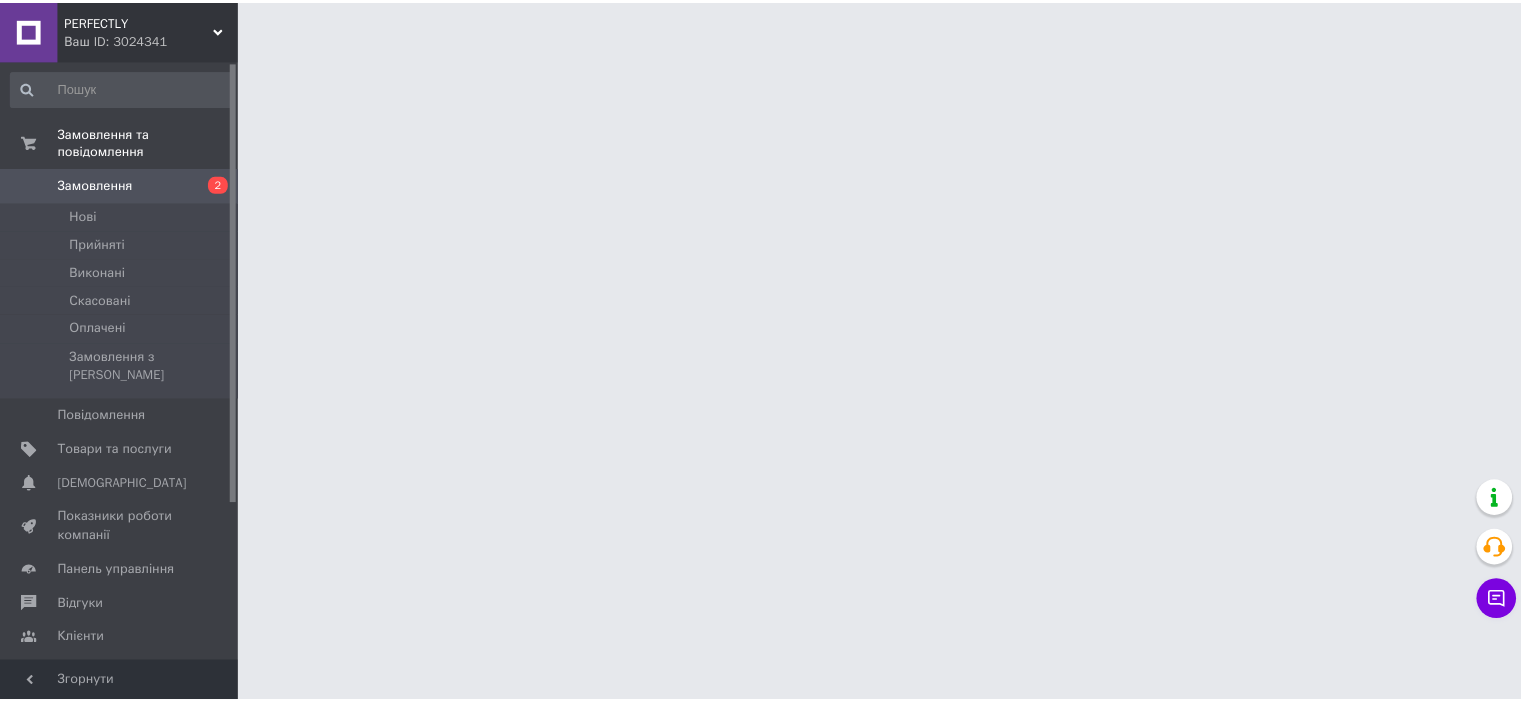 scroll, scrollTop: 0, scrollLeft: 0, axis: both 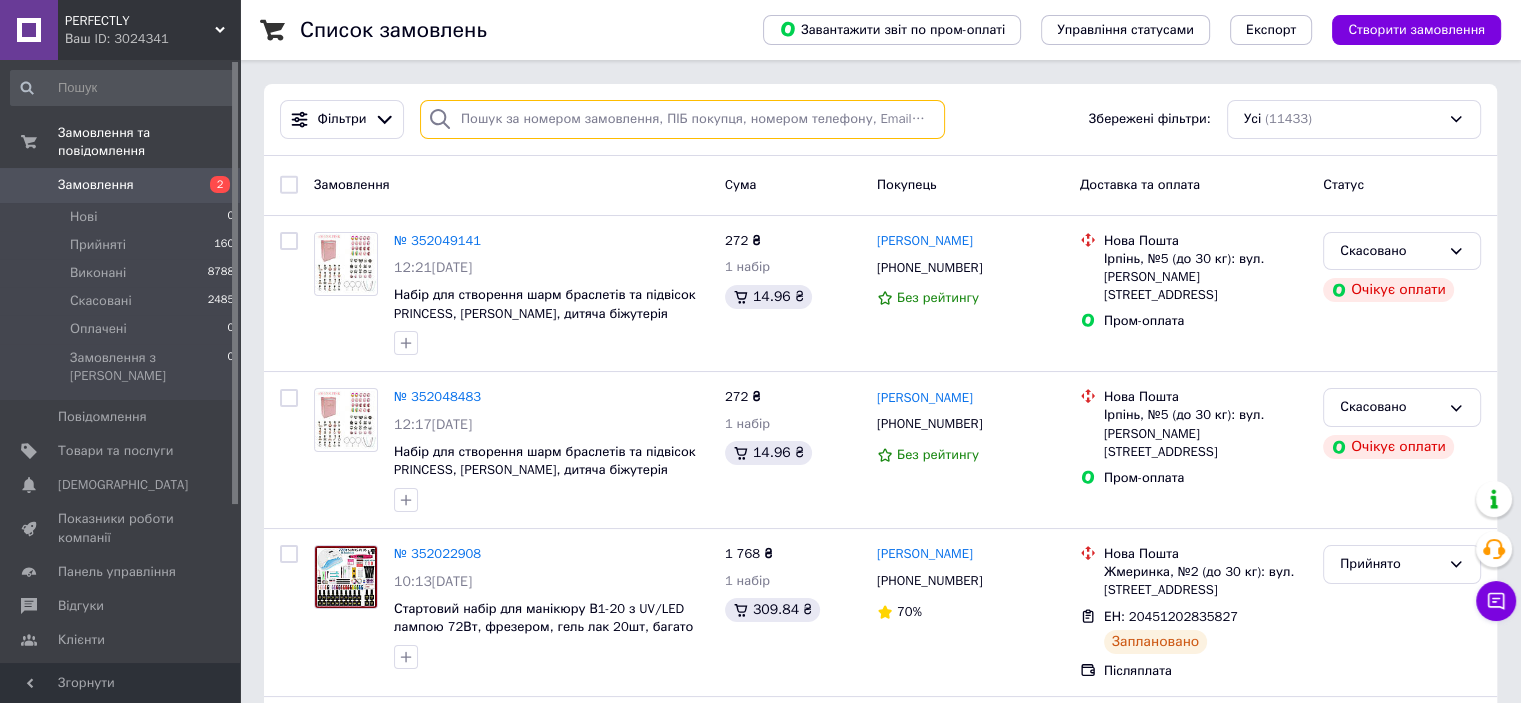 click at bounding box center (682, 119) 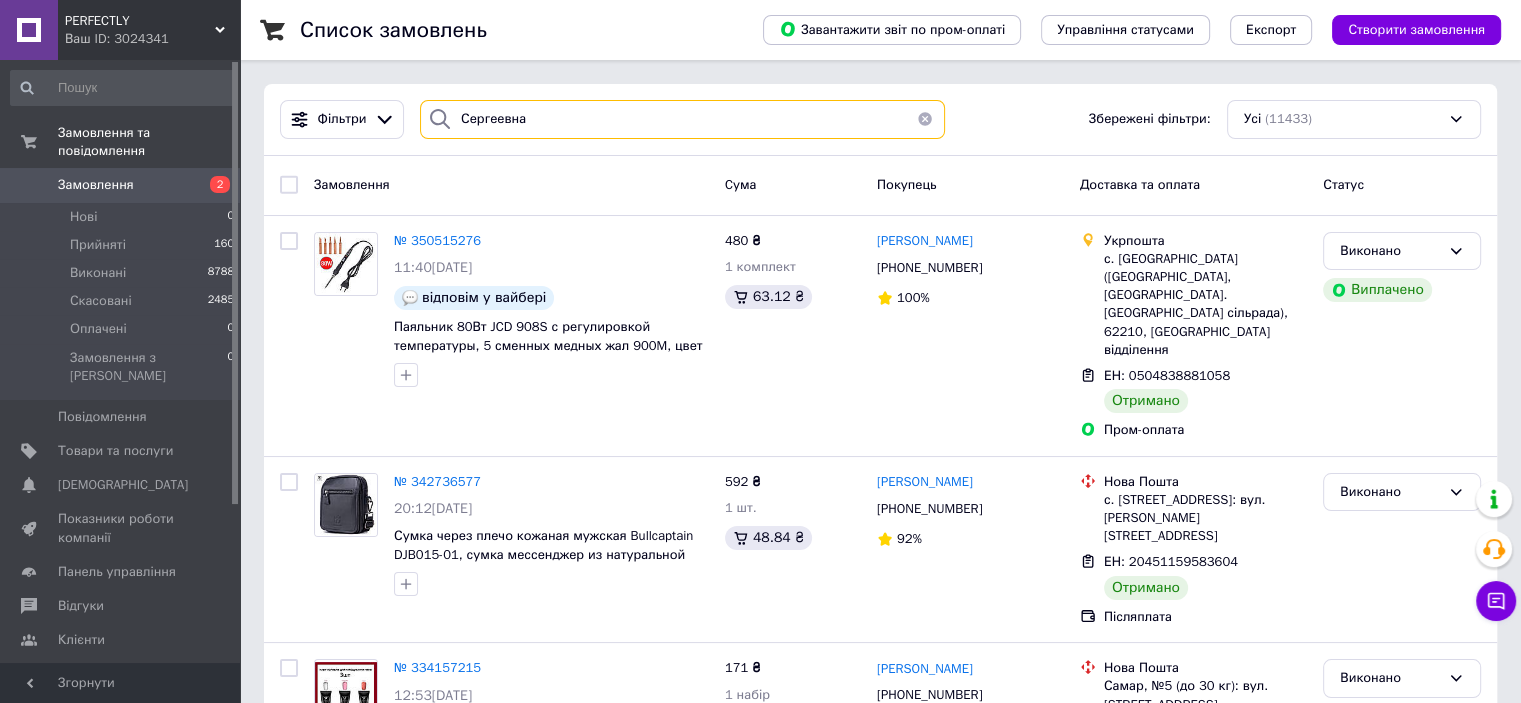 drag, startPoint x: 494, startPoint y: 111, endPoint x: 448, endPoint y: 115, distance: 46.173584 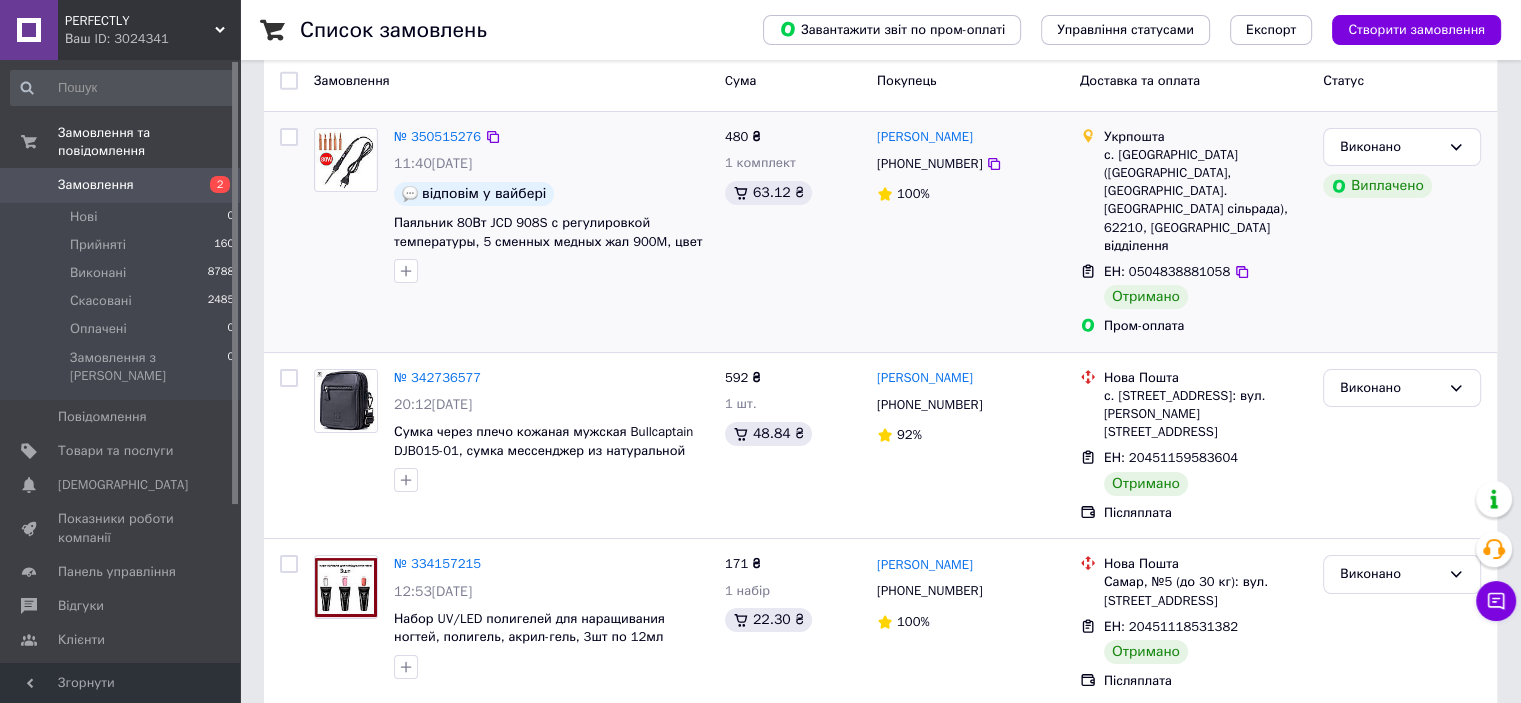 scroll, scrollTop: 0, scrollLeft: 0, axis: both 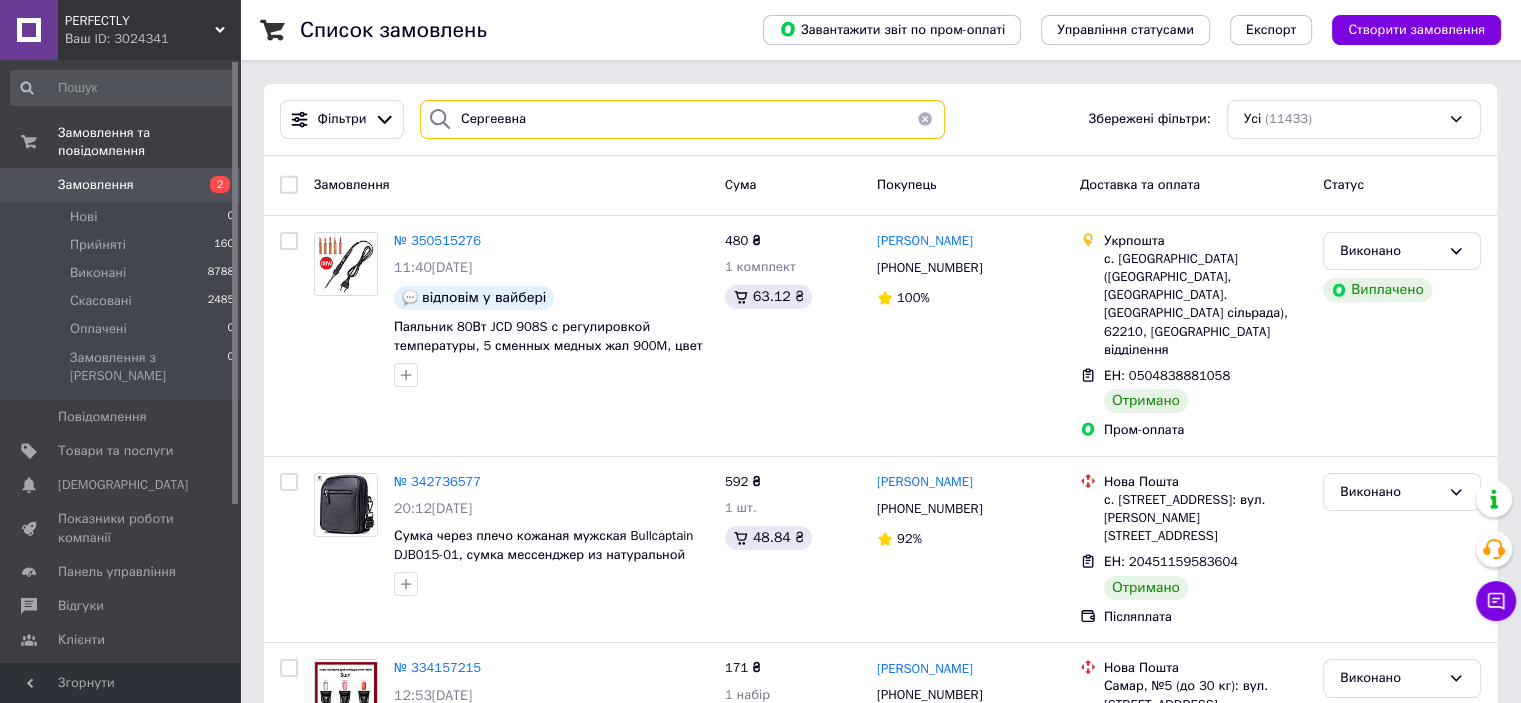 drag, startPoint x: 538, startPoint y: 115, endPoint x: 443, endPoint y: 119, distance: 95.084175 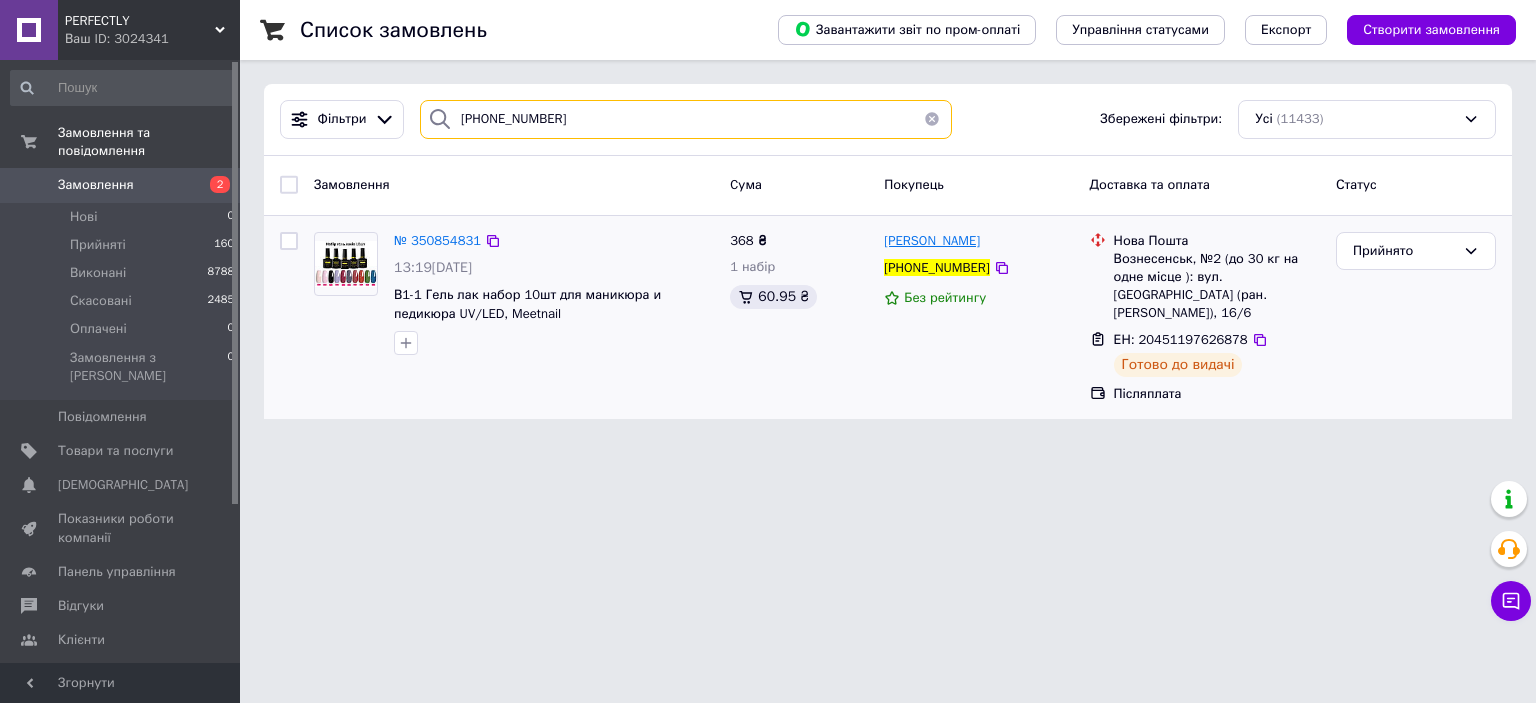 type on "+380981250171" 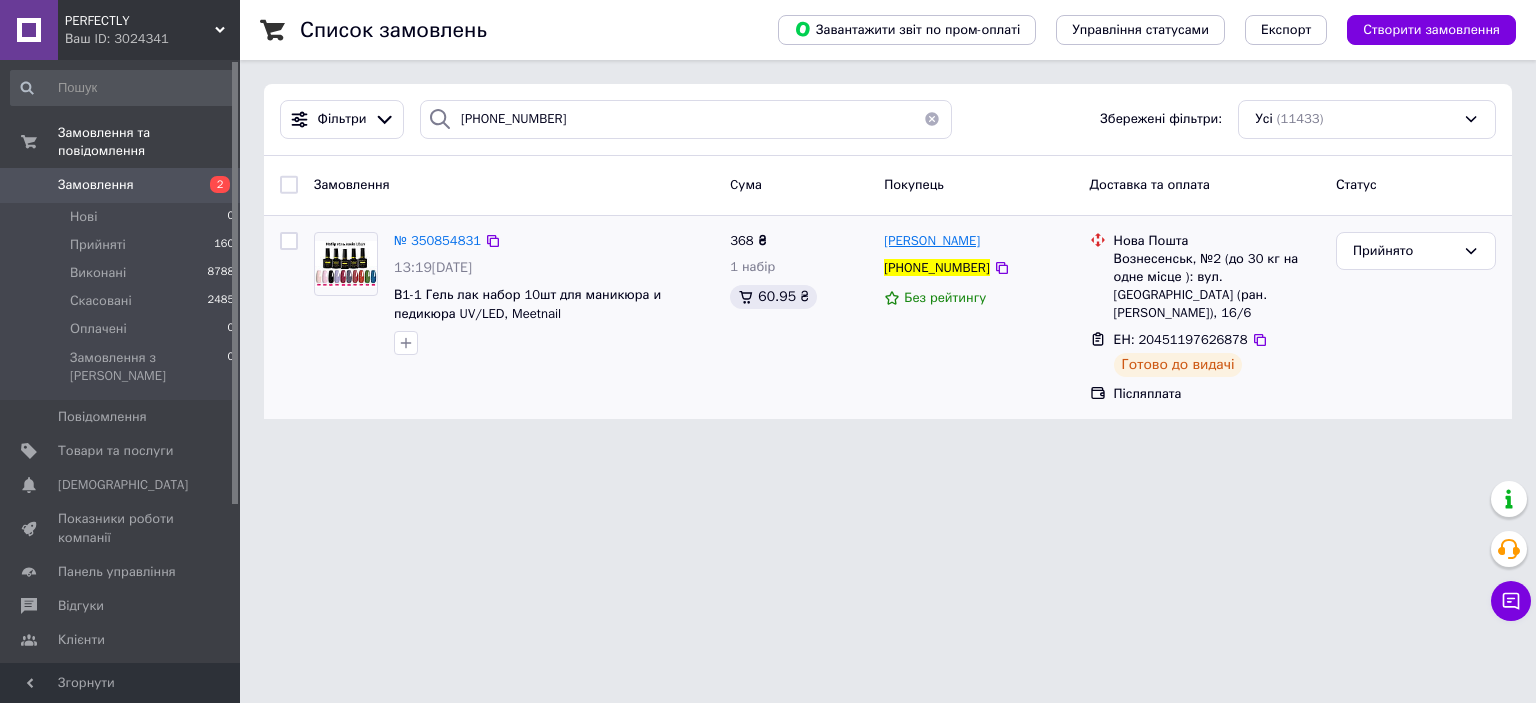 click on "Светлана Сергеевна" at bounding box center (932, 240) 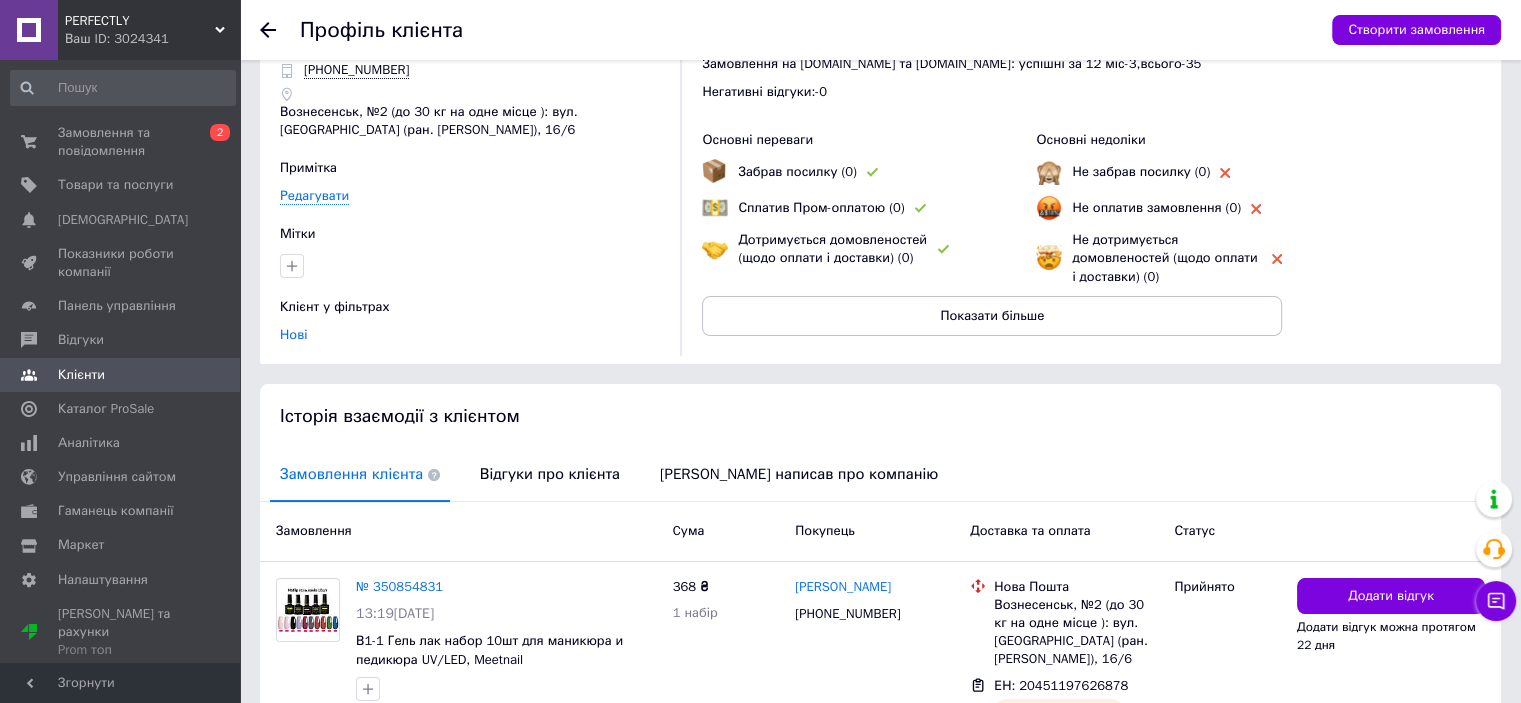scroll, scrollTop: 202, scrollLeft: 0, axis: vertical 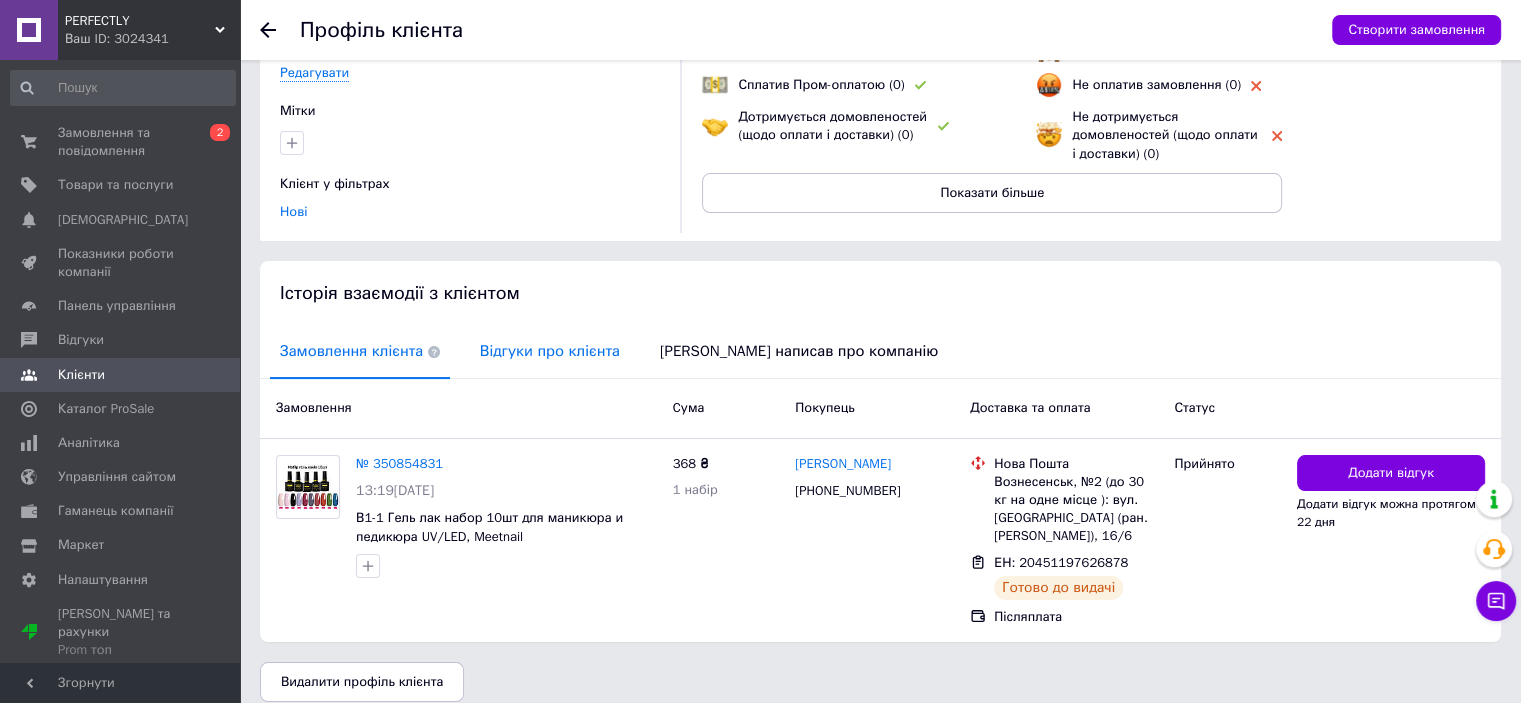 click on "Відгуки про клієнта" at bounding box center (550, 351) 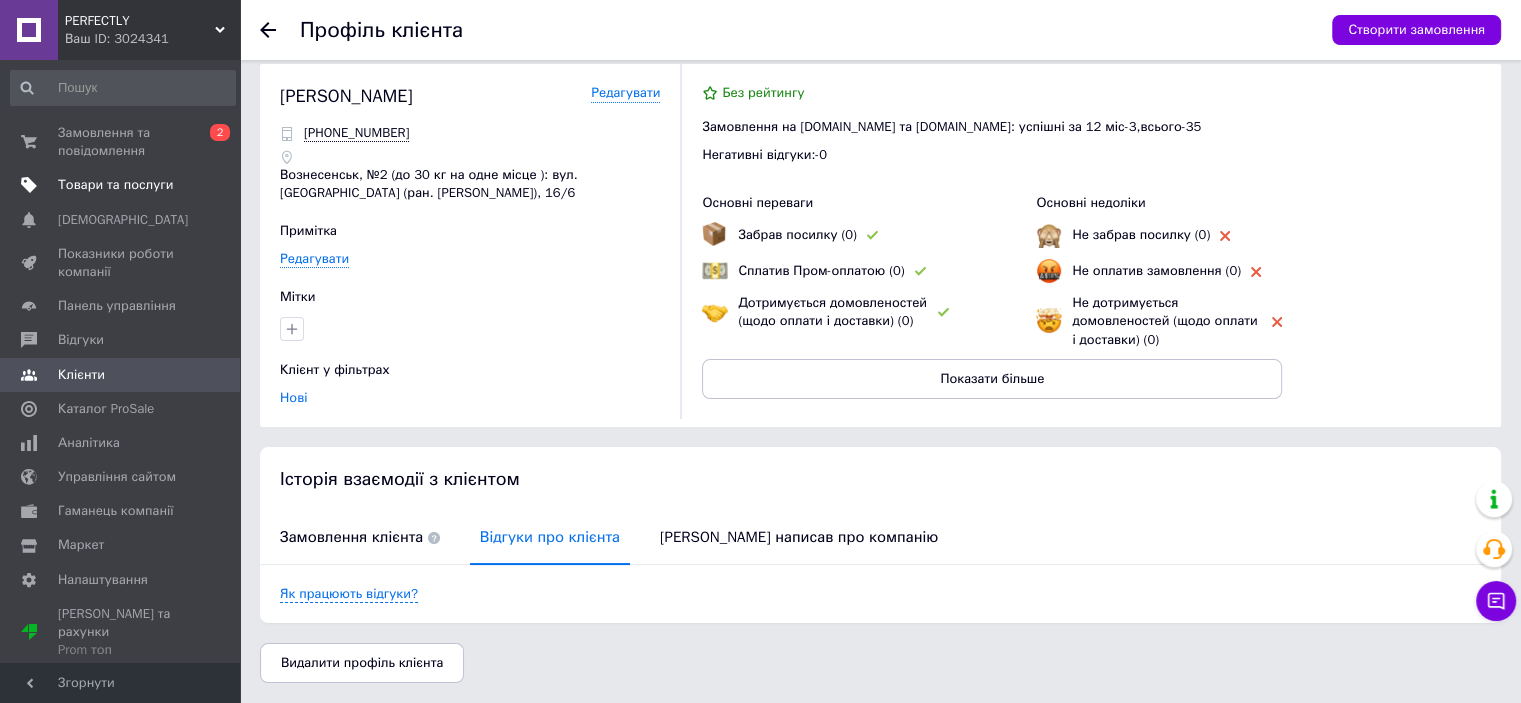 scroll, scrollTop: 0, scrollLeft: 0, axis: both 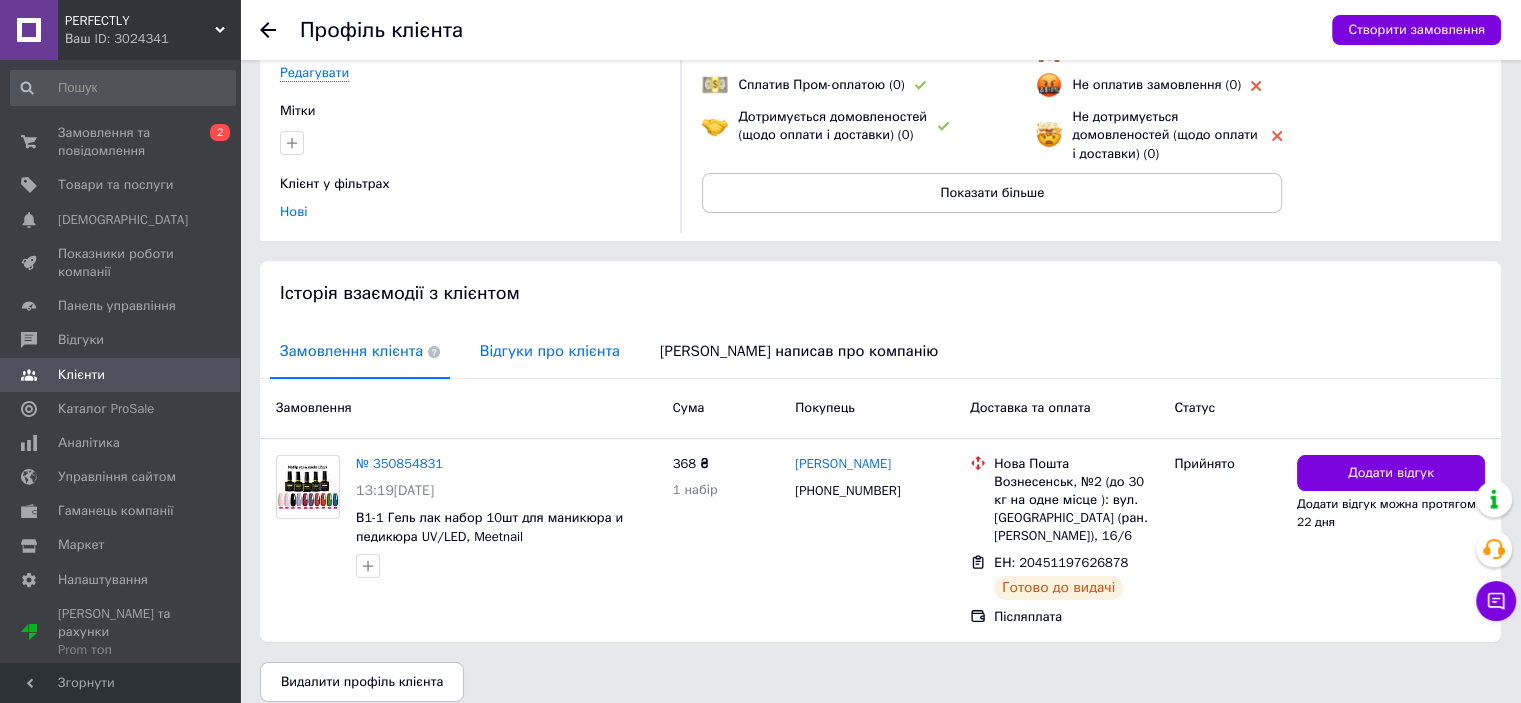 click on "Відгуки про клієнта" at bounding box center (550, 351) 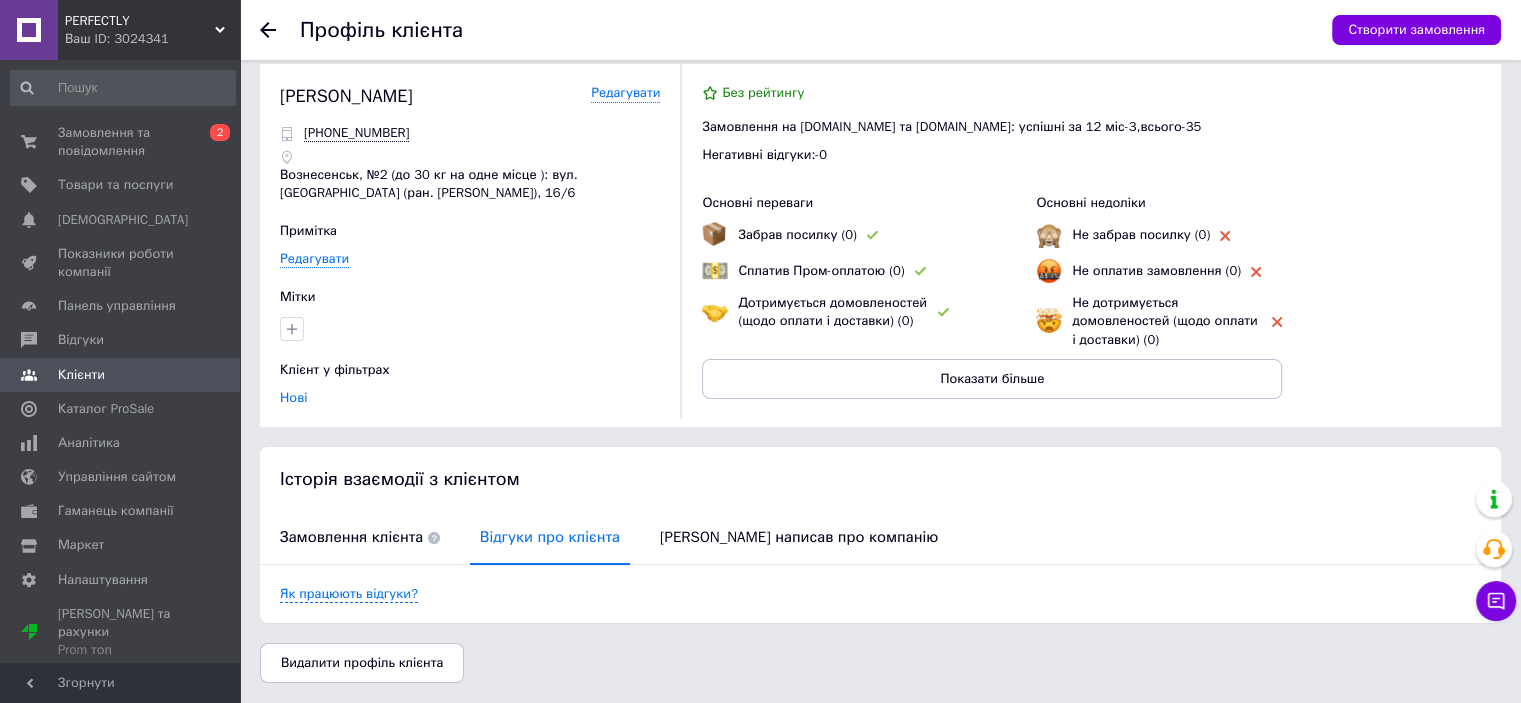 scroll, scrollTop: 16, scrollLeft: 0, axis: vertical 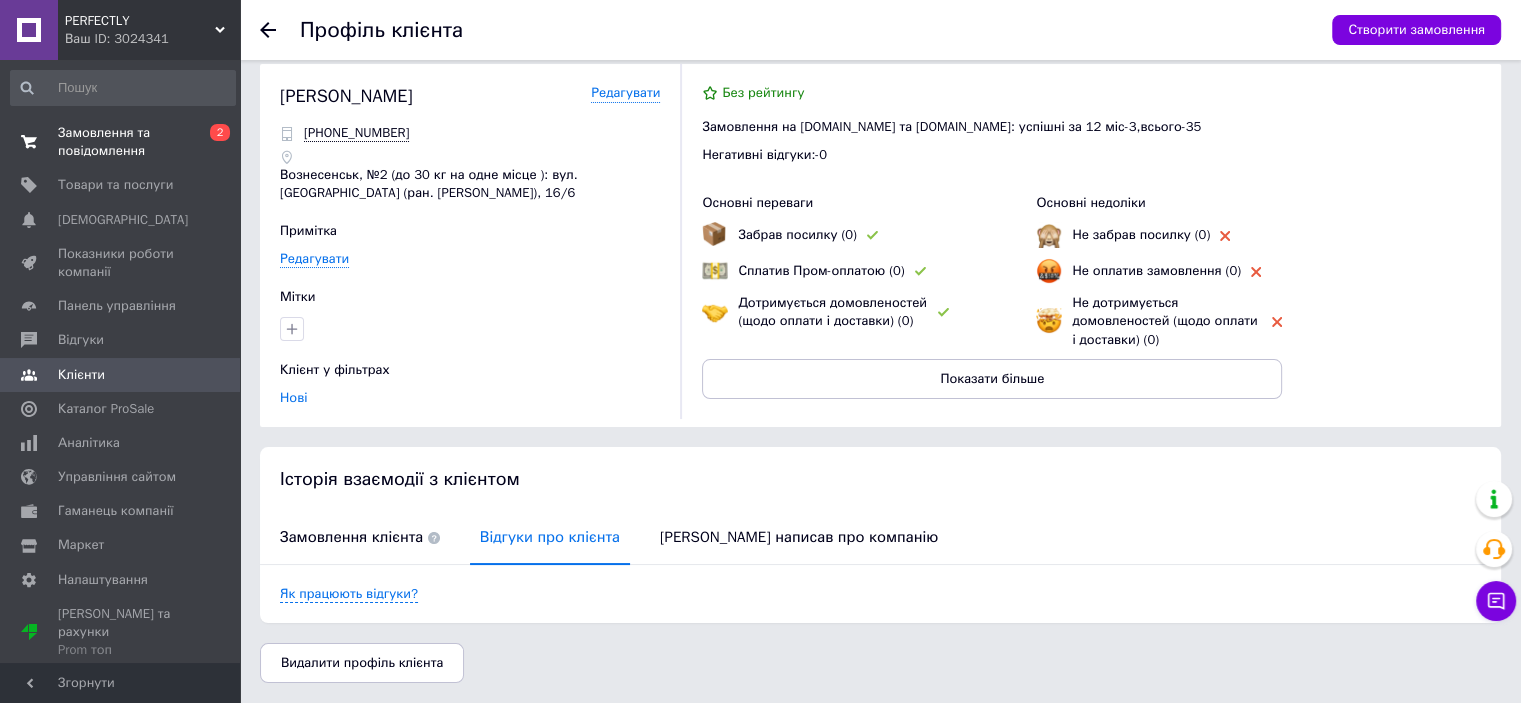 click on "Замовлення та повідомлення" at bounding box center [121, 142] 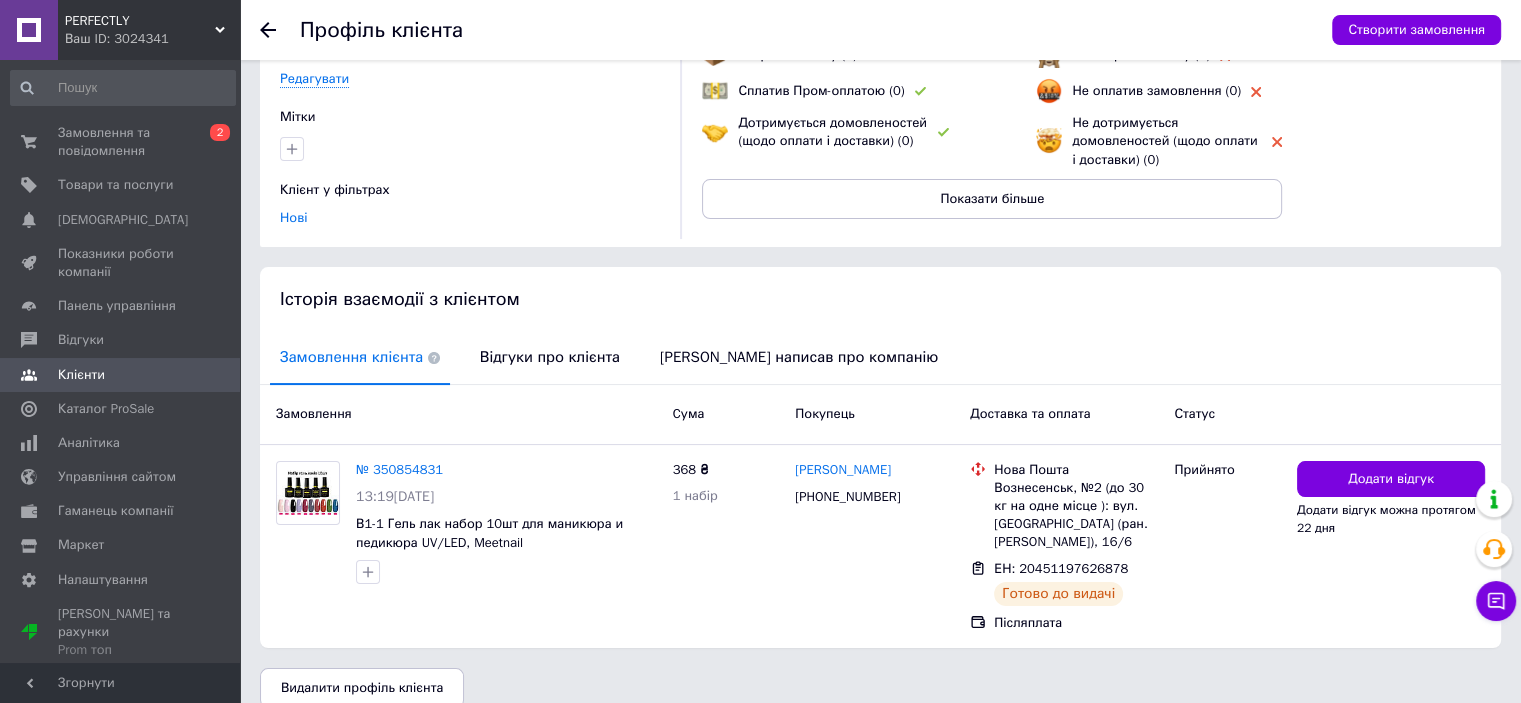scroll, scrollTop: 202, scrollLeft: 0, axis: vertical 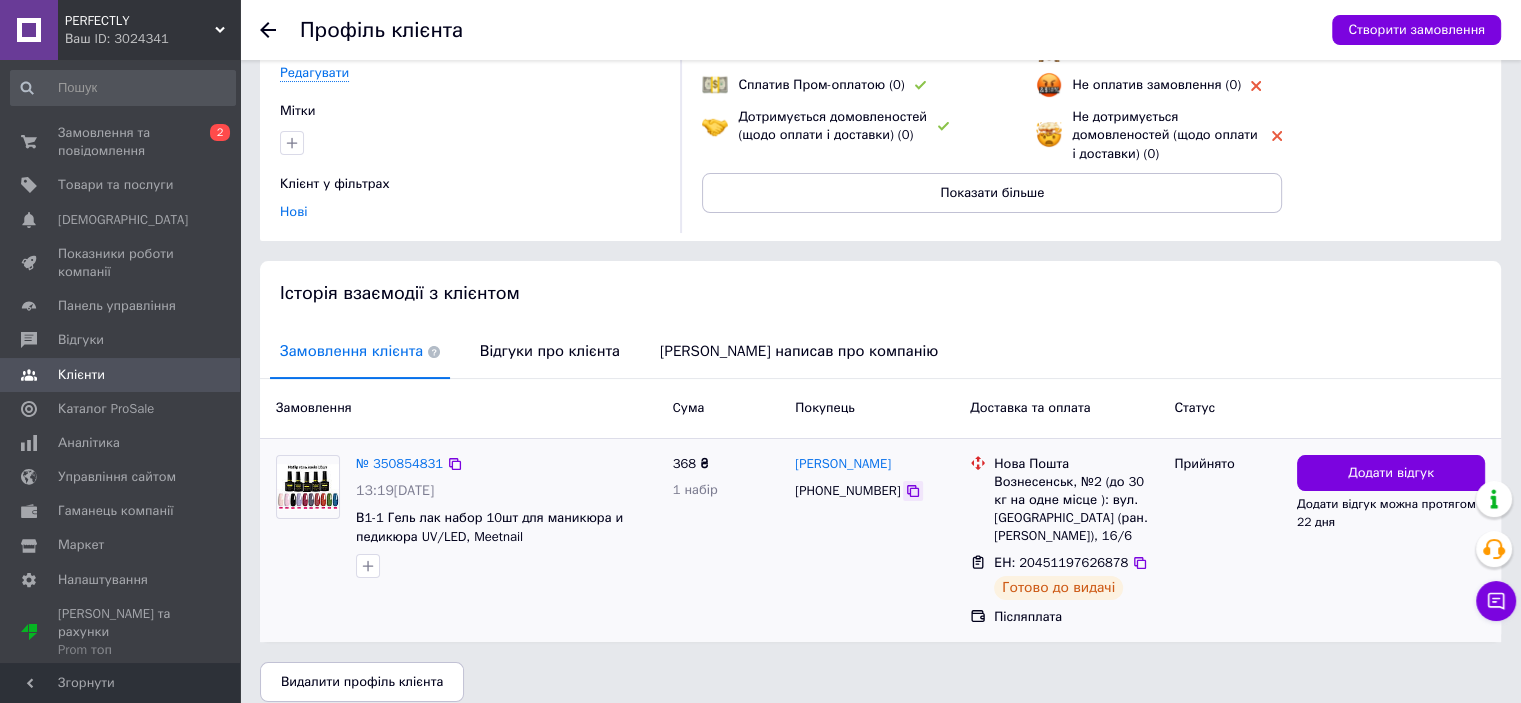 click 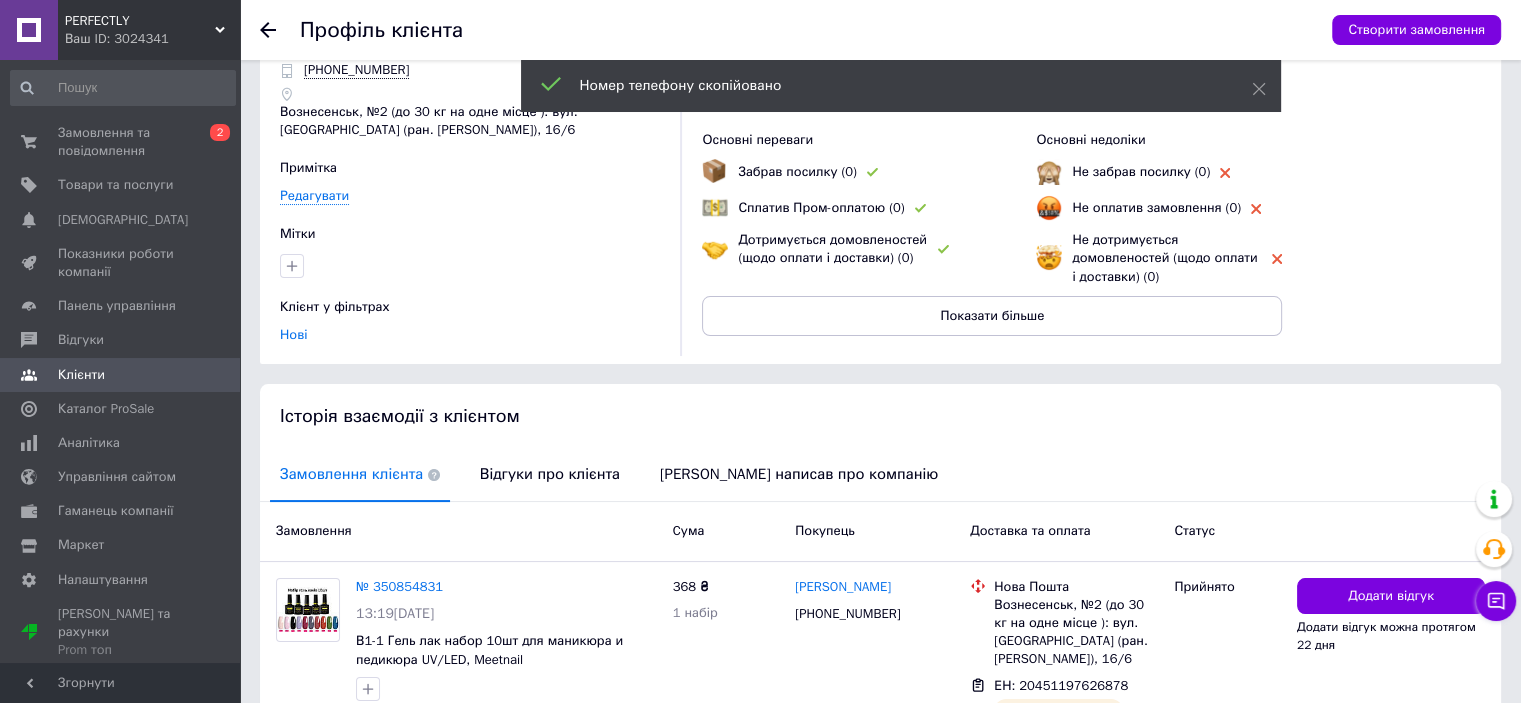 scroll, scrollTop: 0, scrollLeft: 0, axis: both 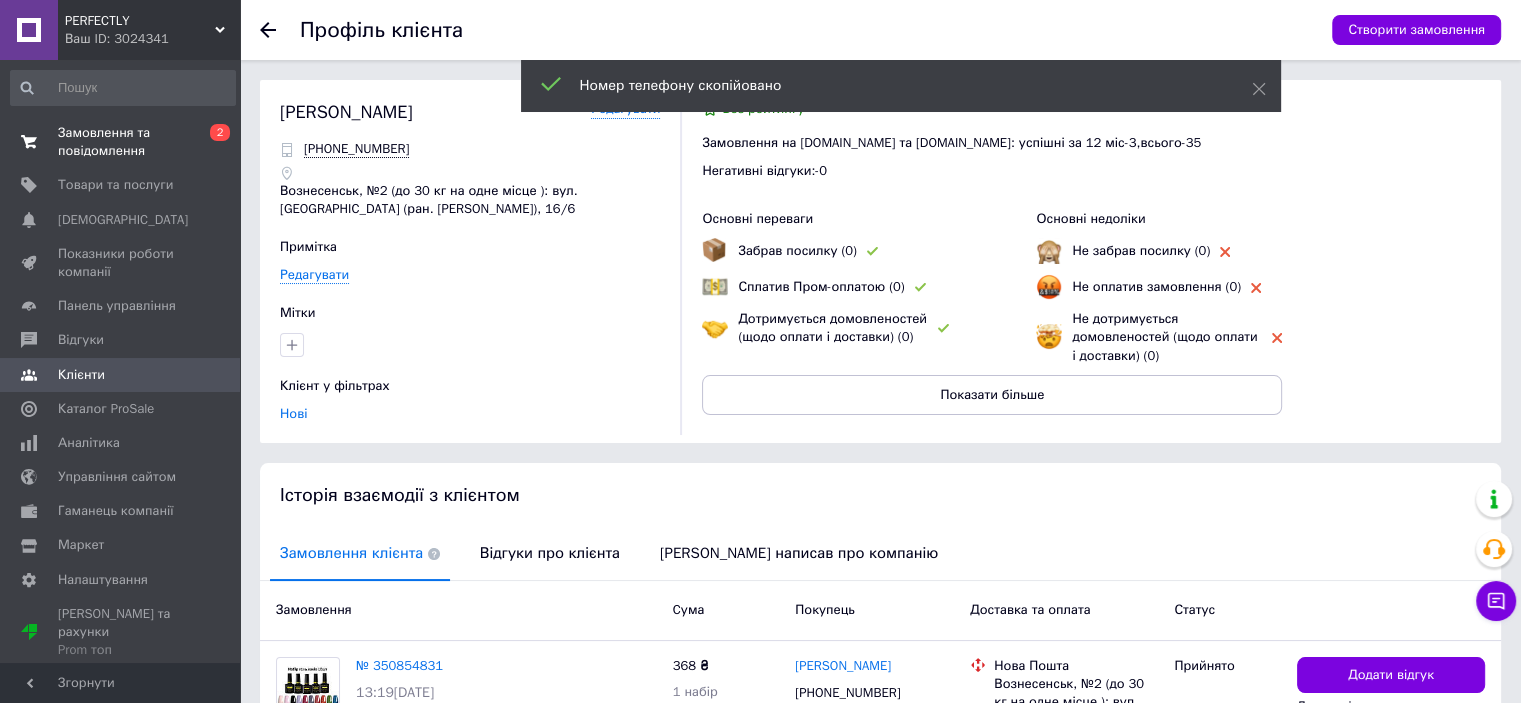 click on "Замовлення та повідомлення" at bounding box center [121, 142] 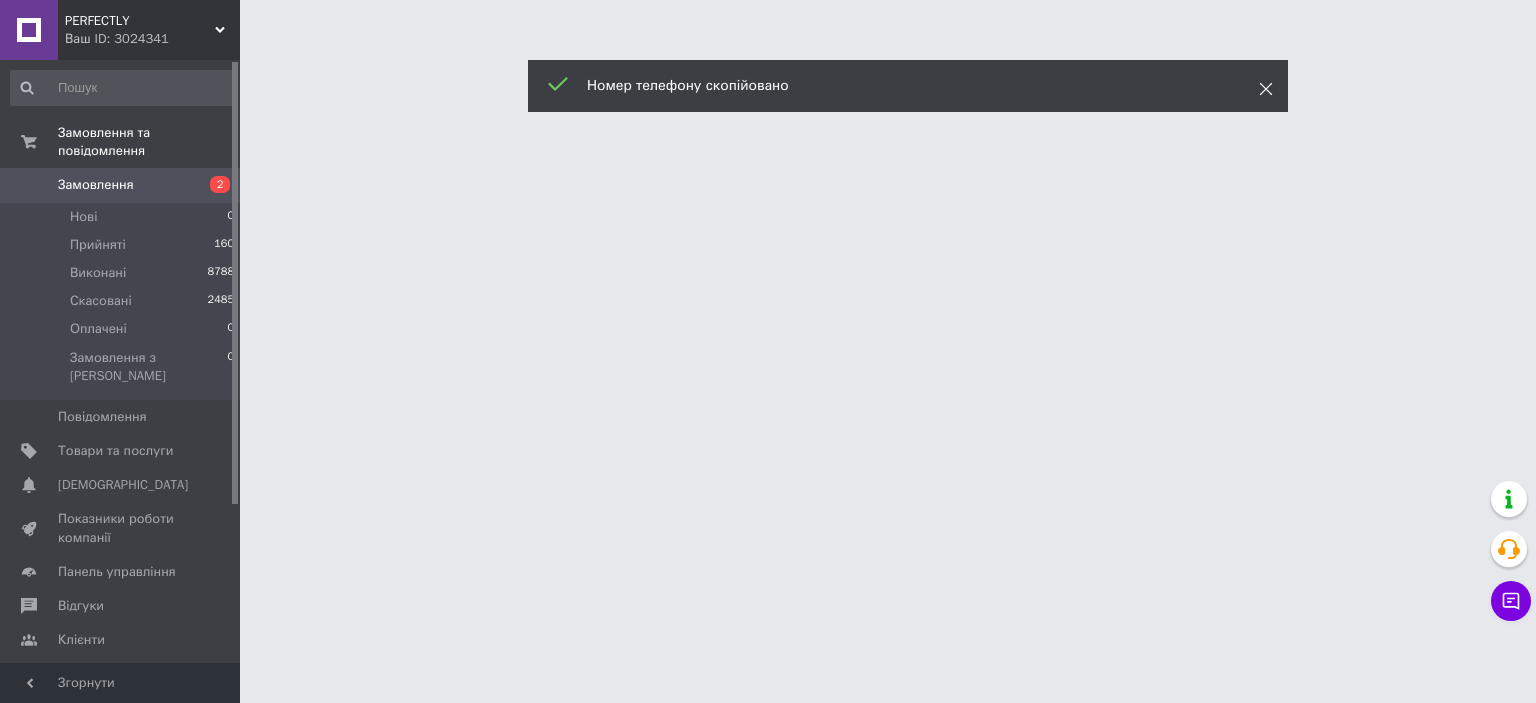 click 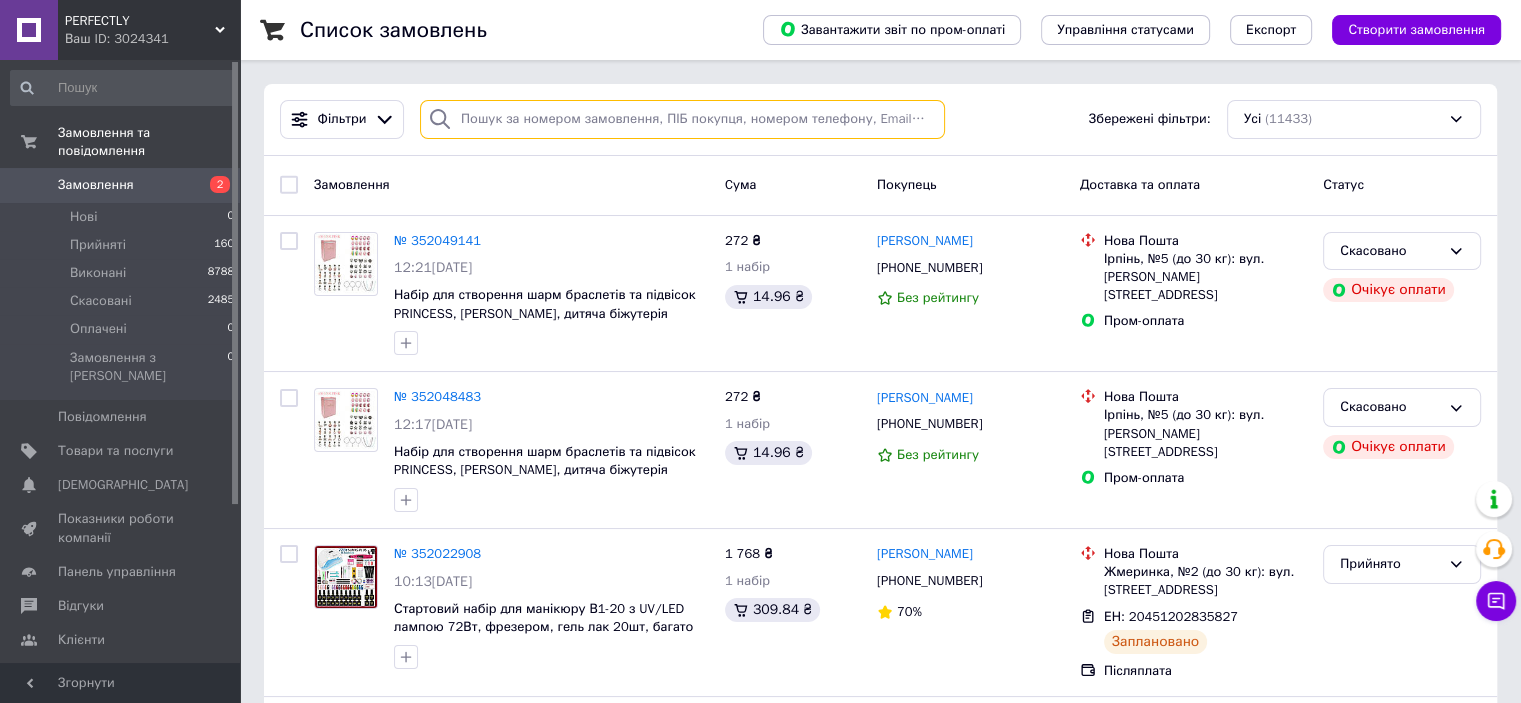 paste on "+380981250171" 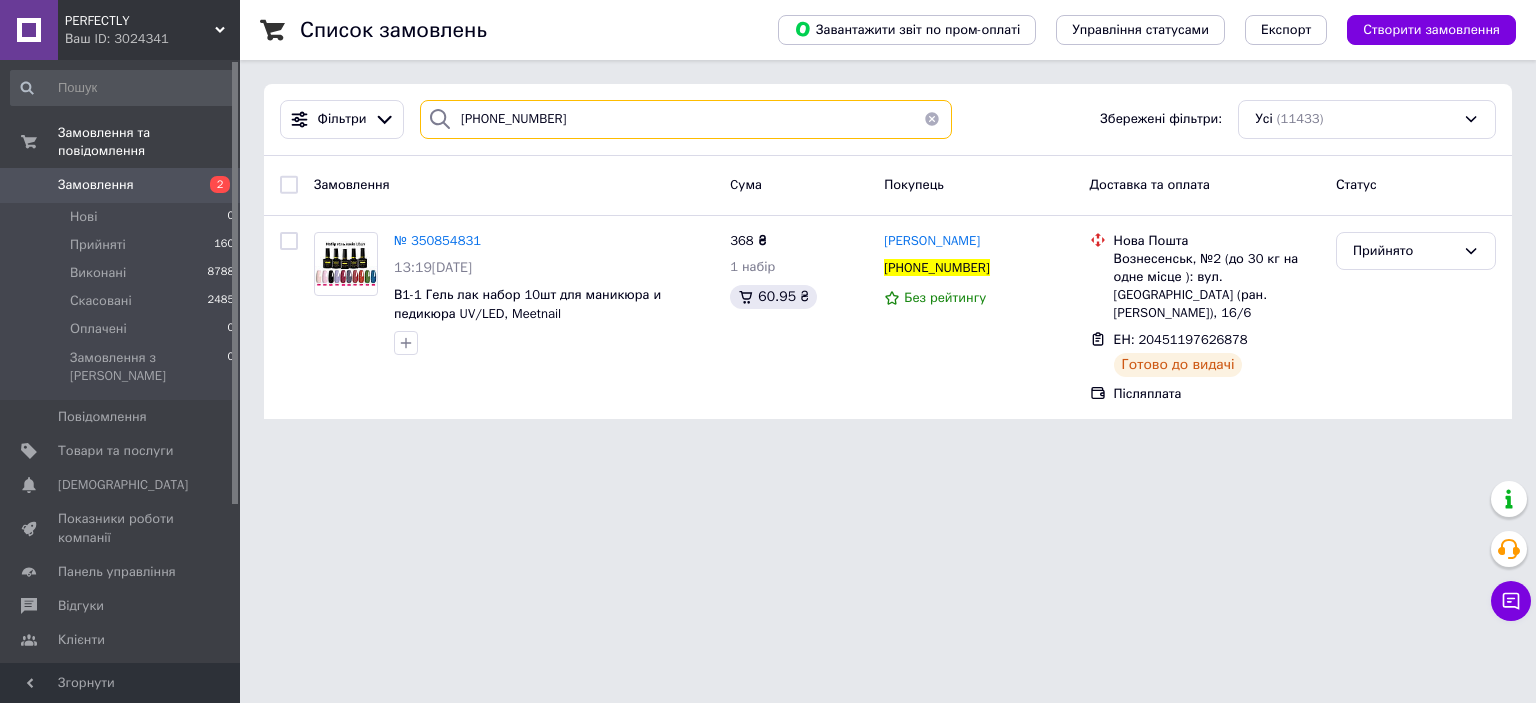 type on "+380981250171" 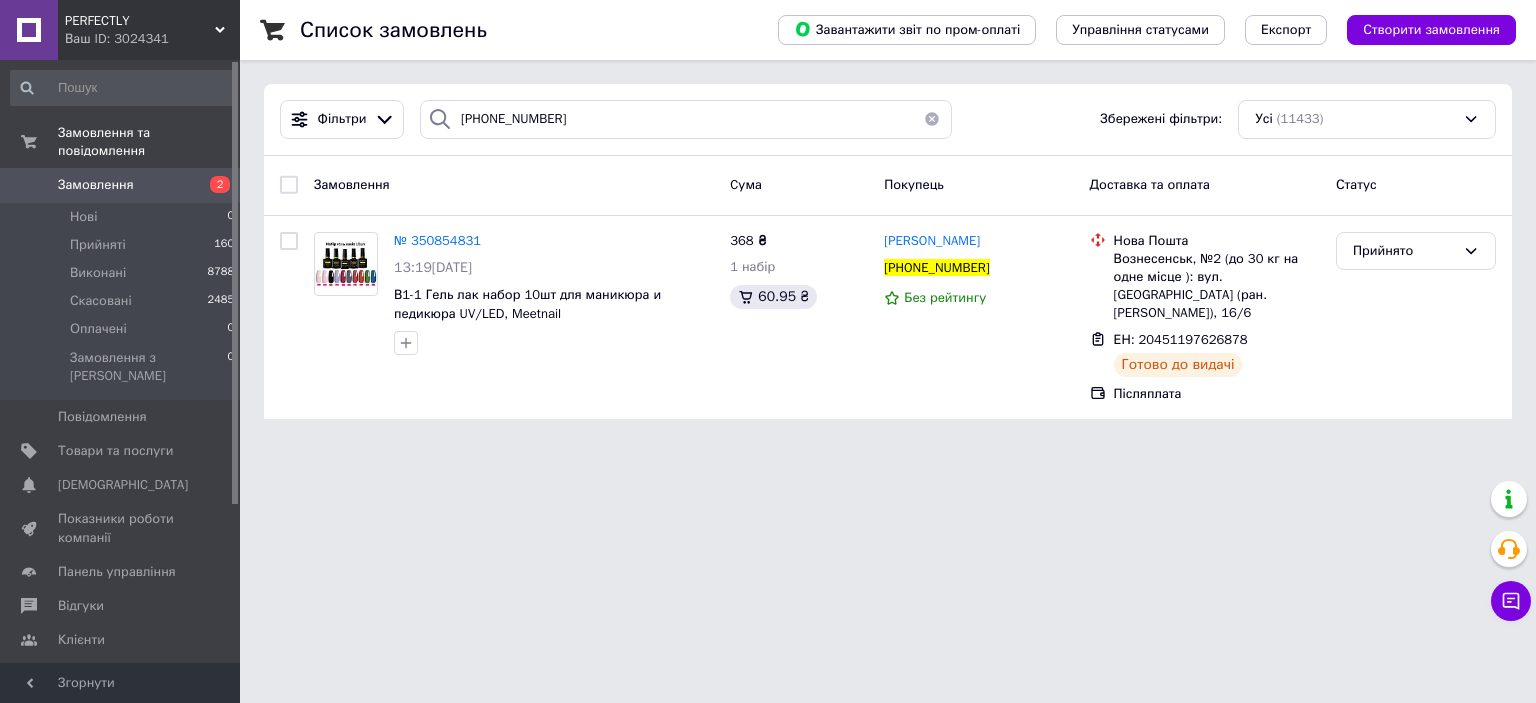 click on "Замовлення" at bounding box center (96, 185) 